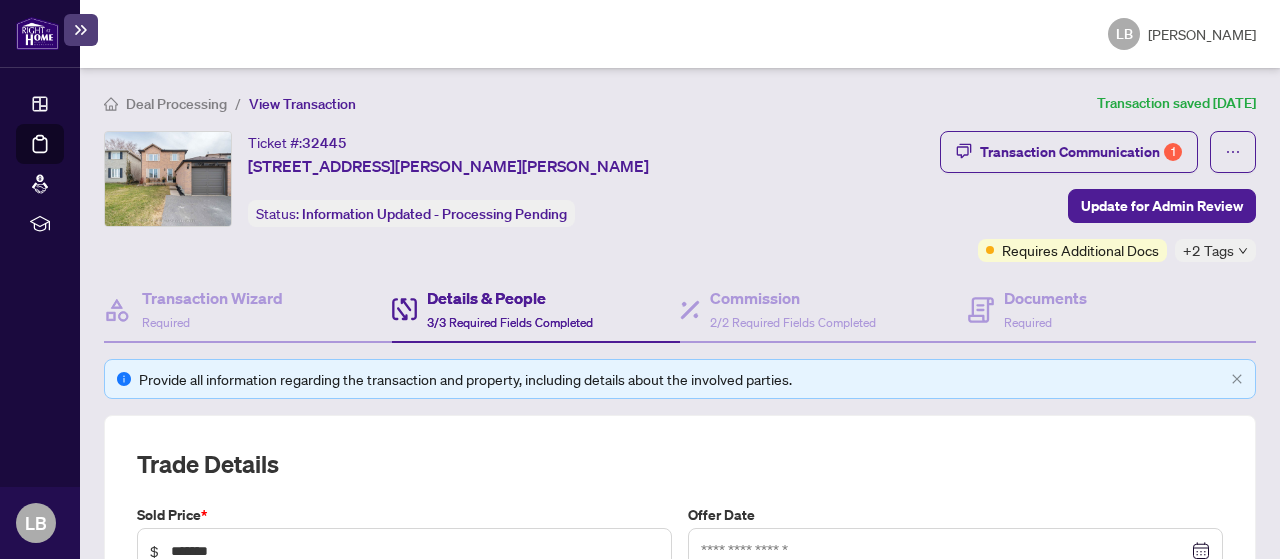 scroll, scrollTop: 0, scrollLeft: 0, axis: both 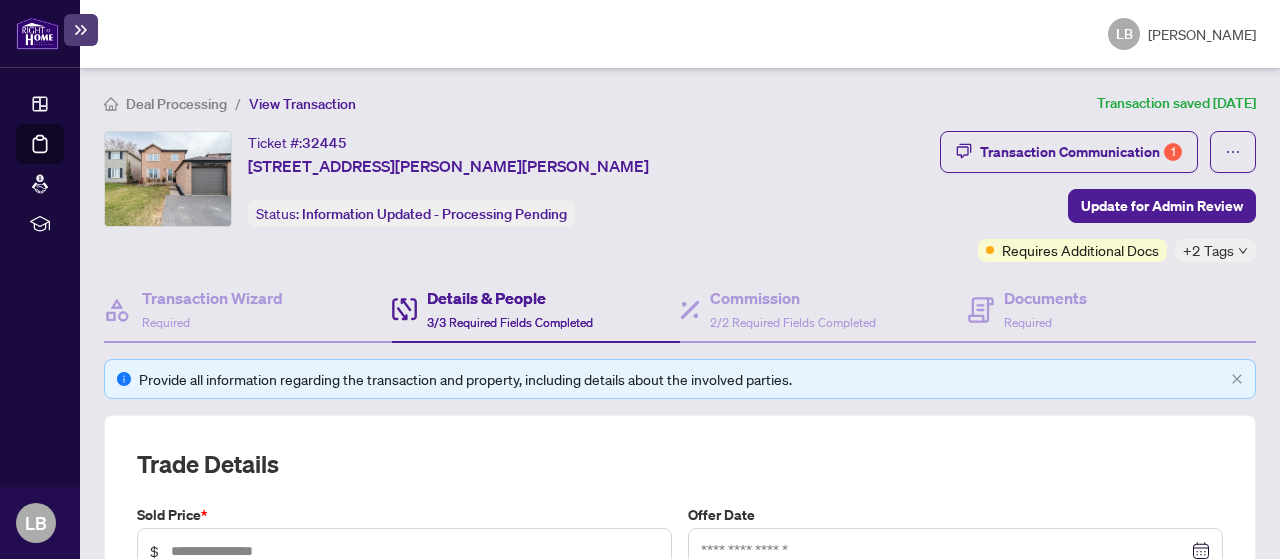 type on "*******" 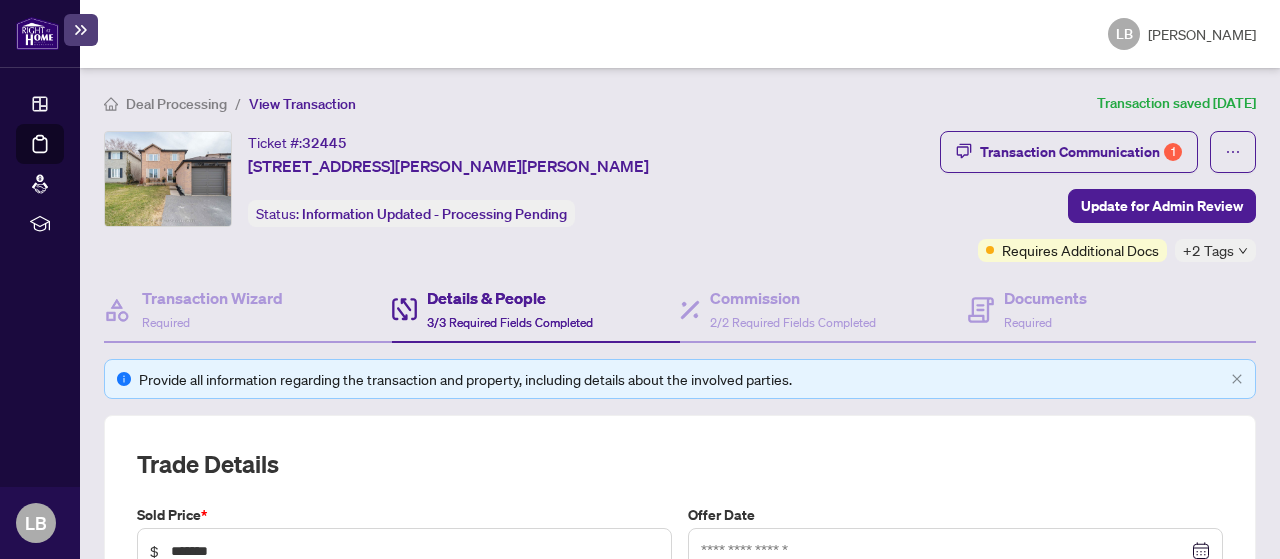 type on "**********" 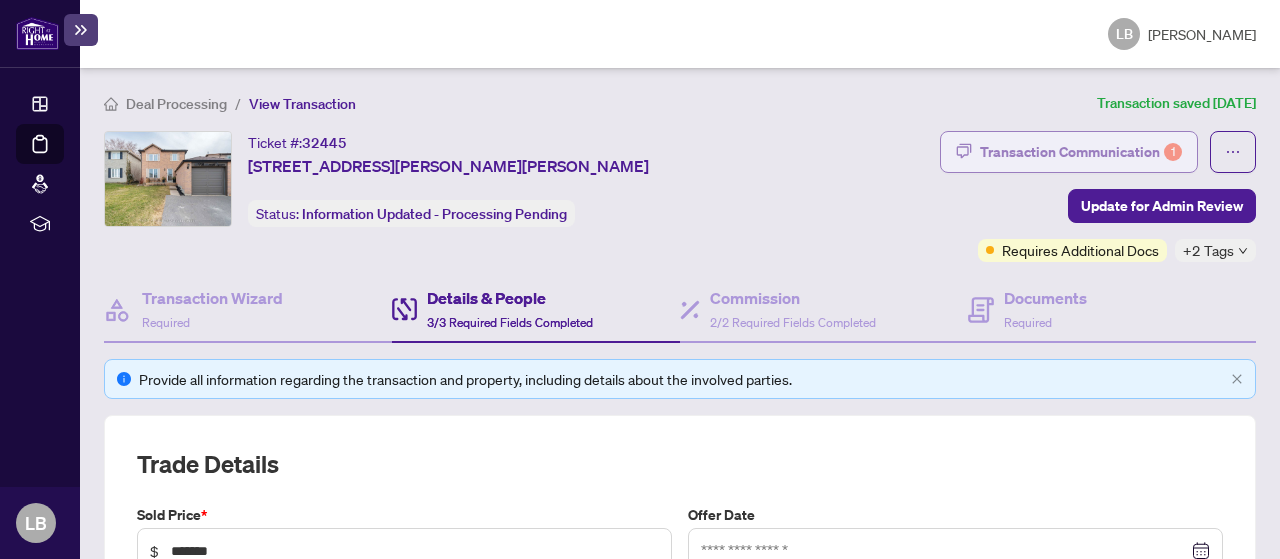 click on "Transaction Communication 1" at bounding box center [1081, 152] 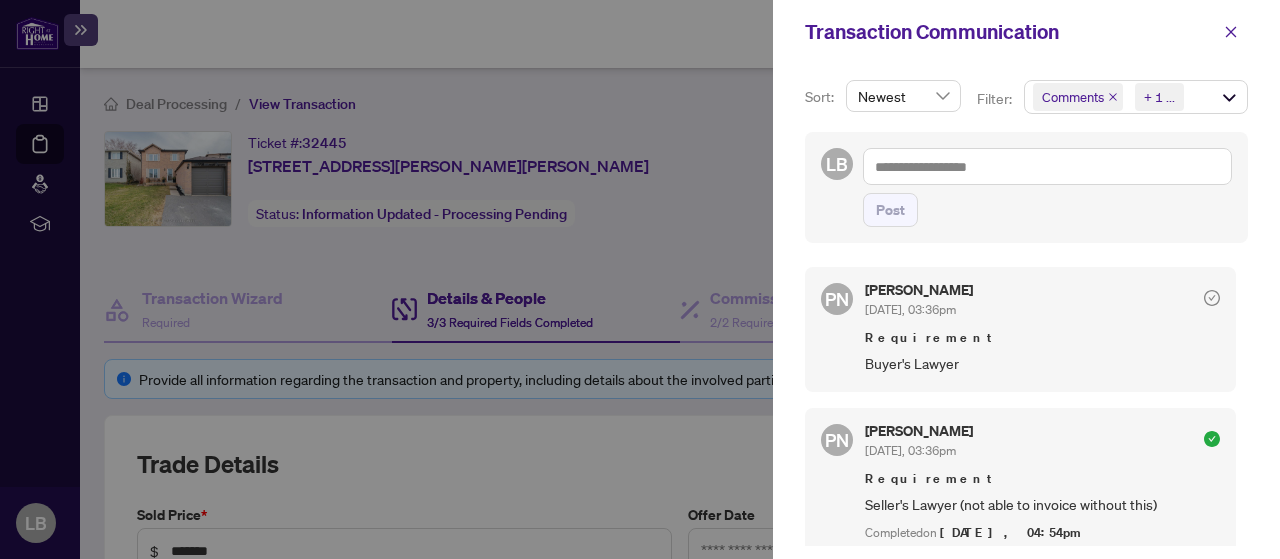 click 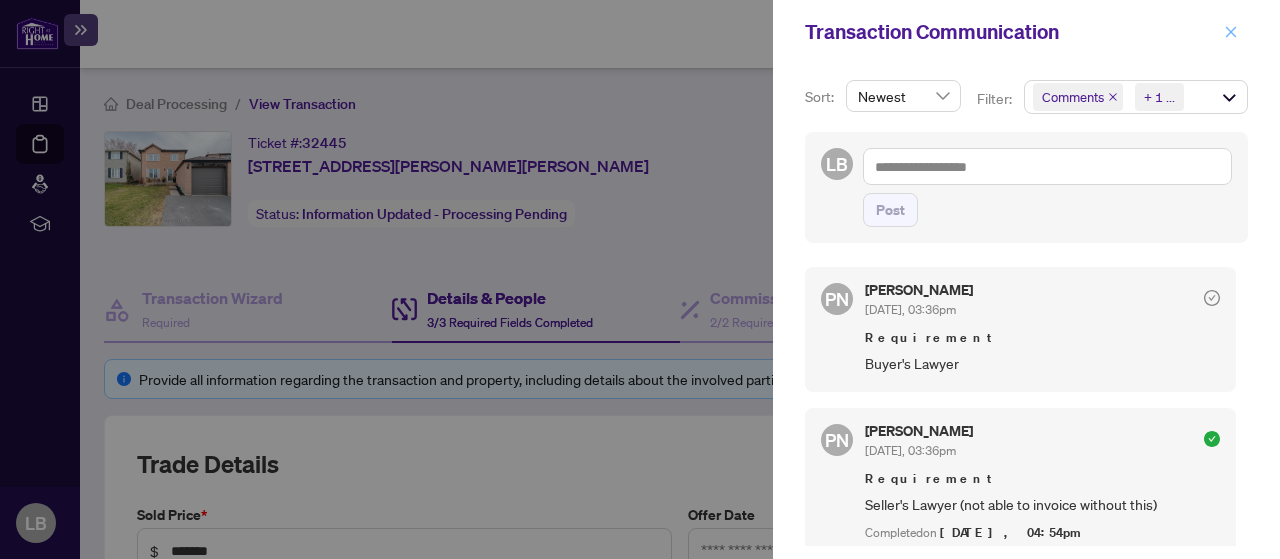 click 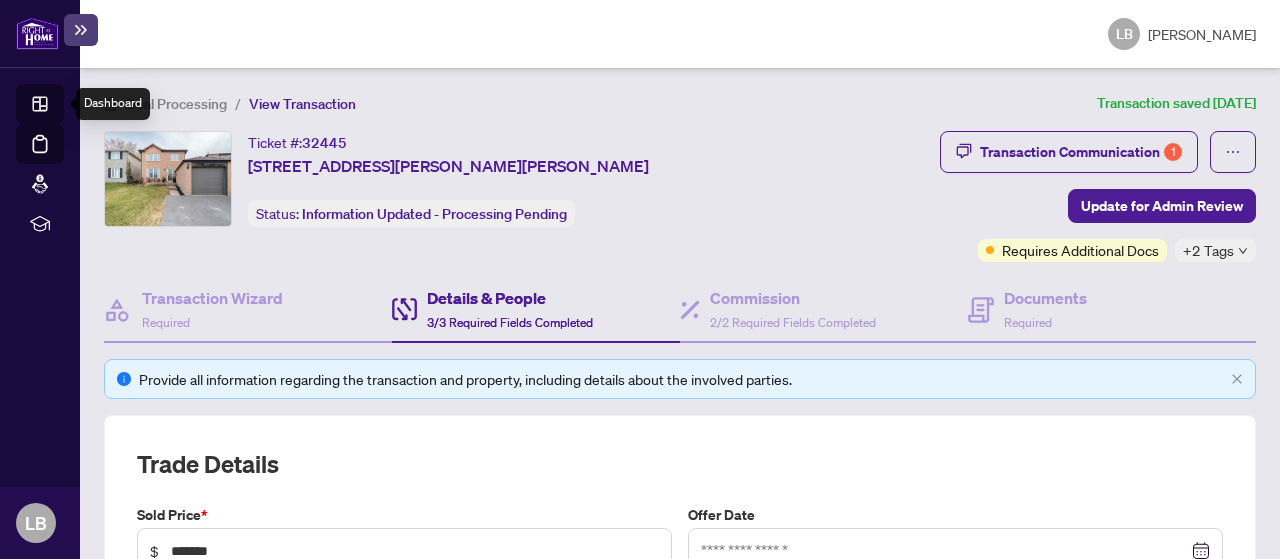 click on "Dashboard" at bounding box center [62, 107] 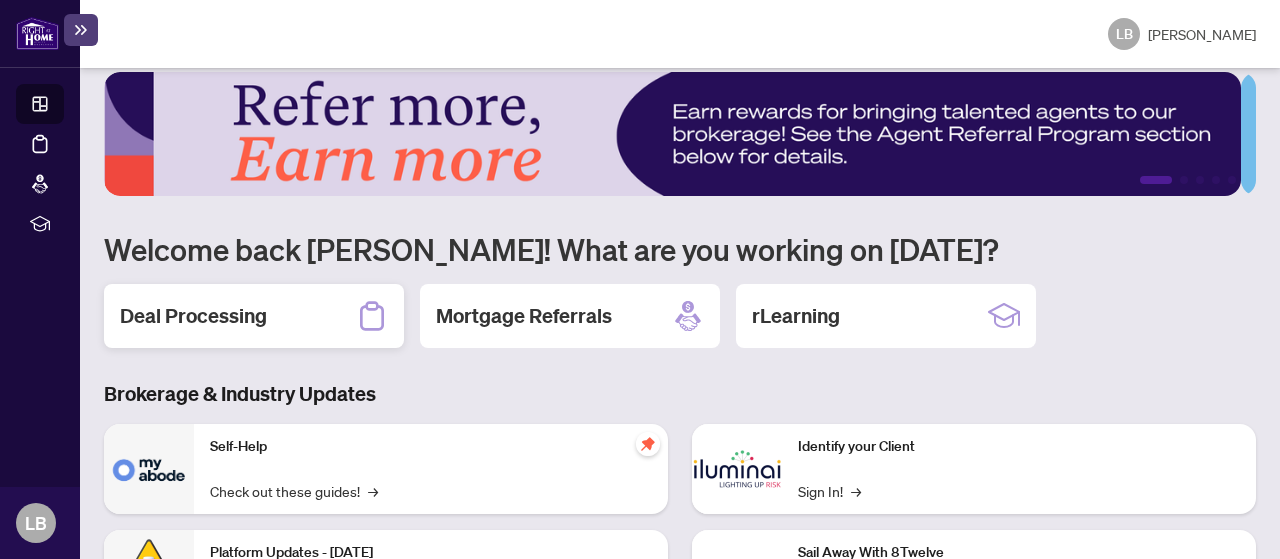 scroll, scrollTop: 0, scrollLeft: 0, axis: both 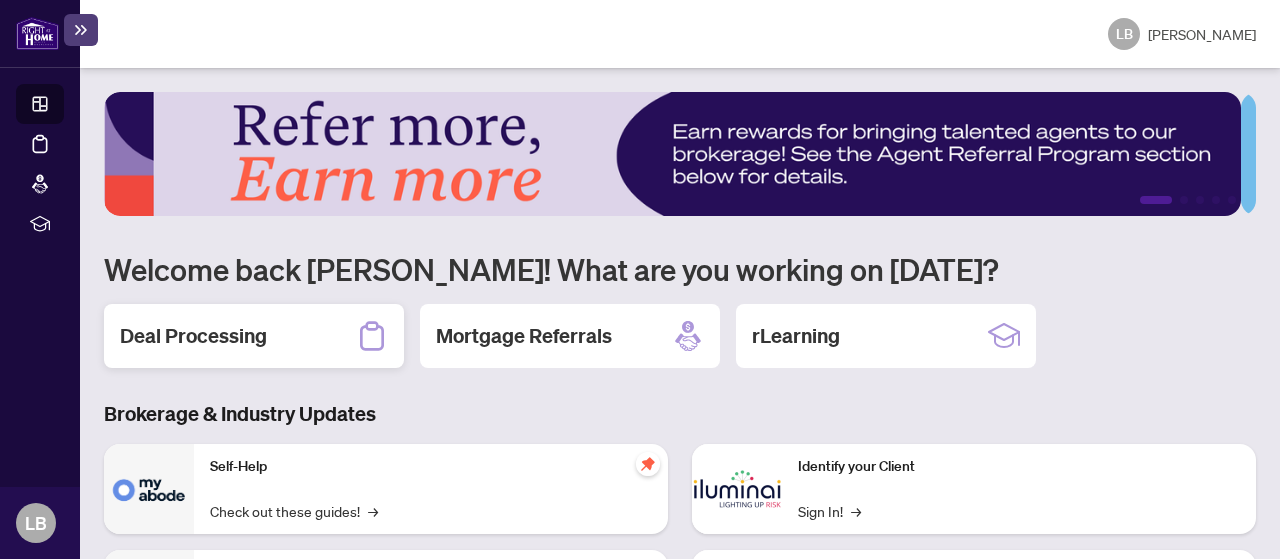 click on "Deal Processing" at bounding box center (254, 336) 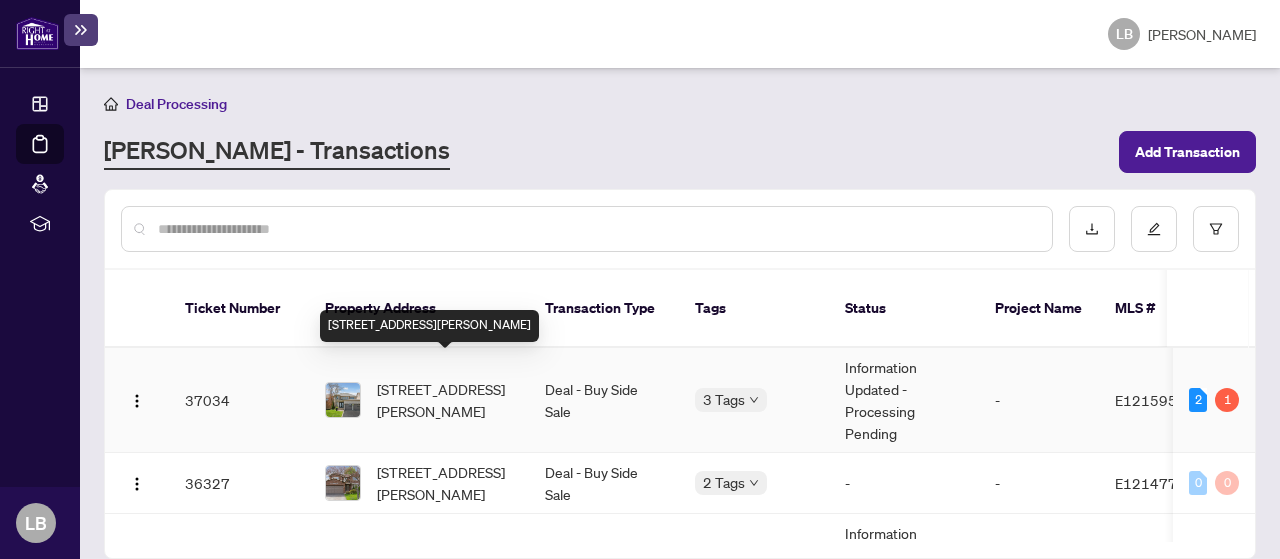 click on "[STREET_ADDRESS][PERSON_NAME]" at bounding box center [445, 400] 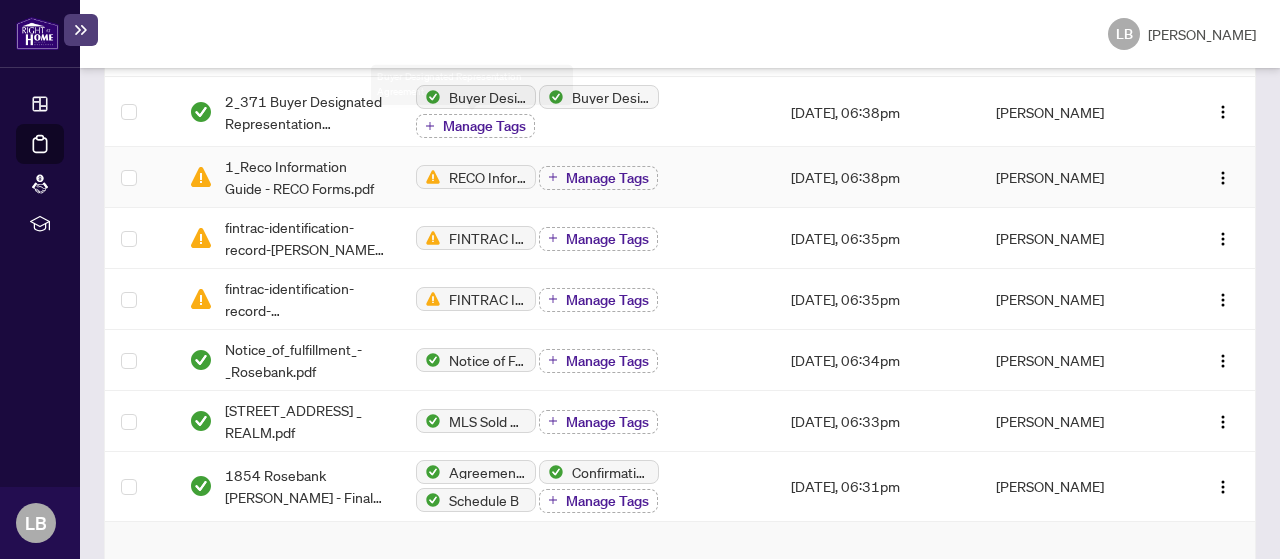 scroll, scrollTop: 1000, scrollLeft: 0, axis: vertical 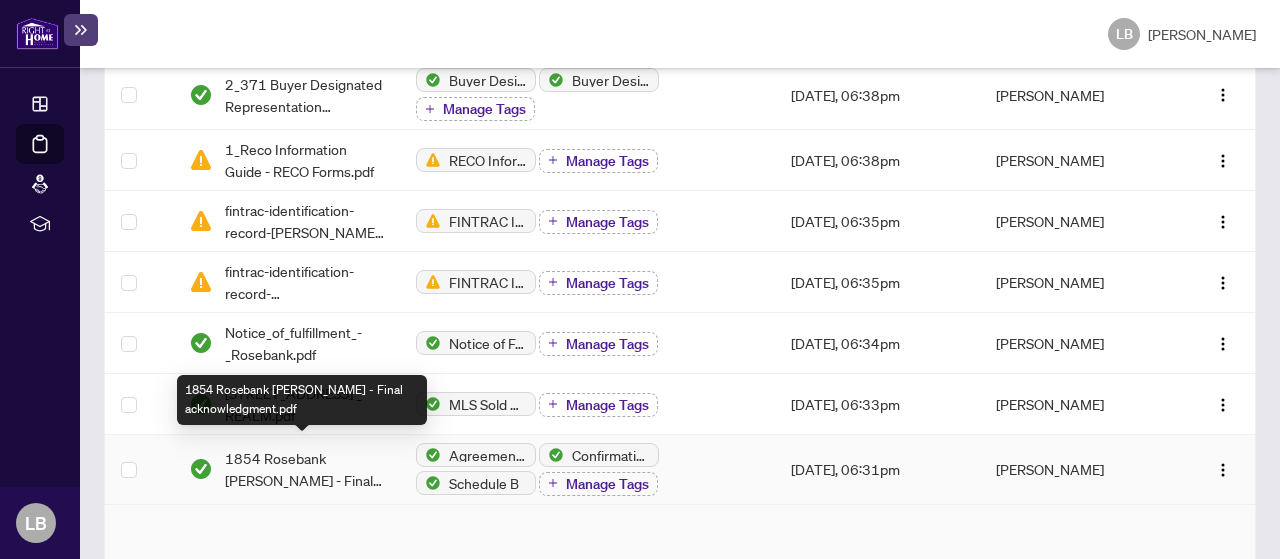 click on "1854 Rosebank [PERSON_NAME] - Final acknowledgment.pdf" at bounding box center [304, 469] 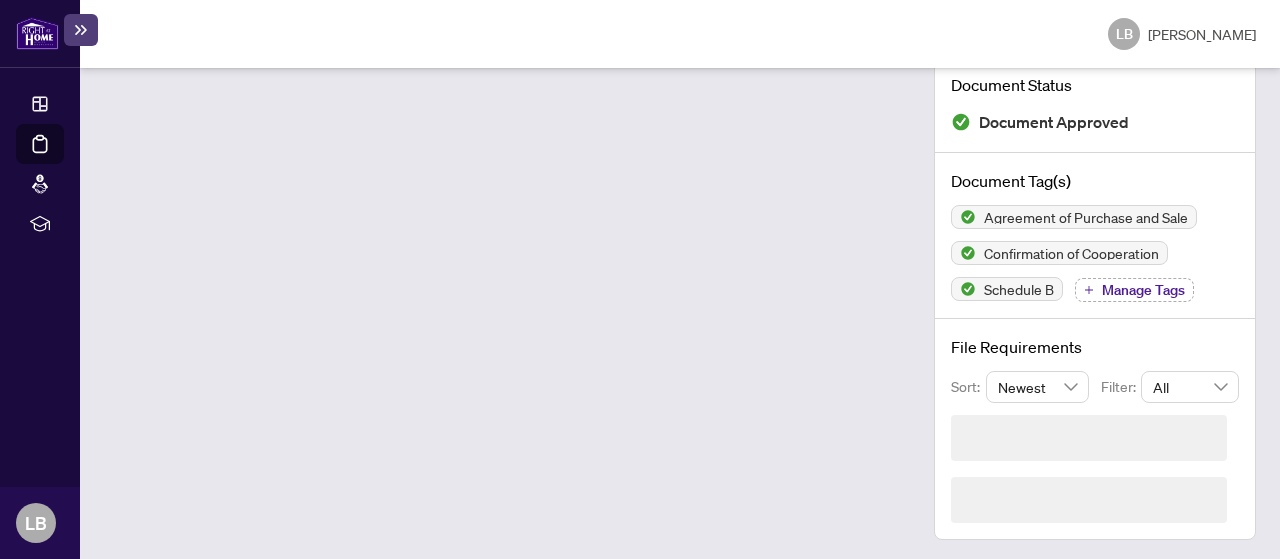 scroll, scrollTop: 126, scrollLeft: 0, axis: vertical 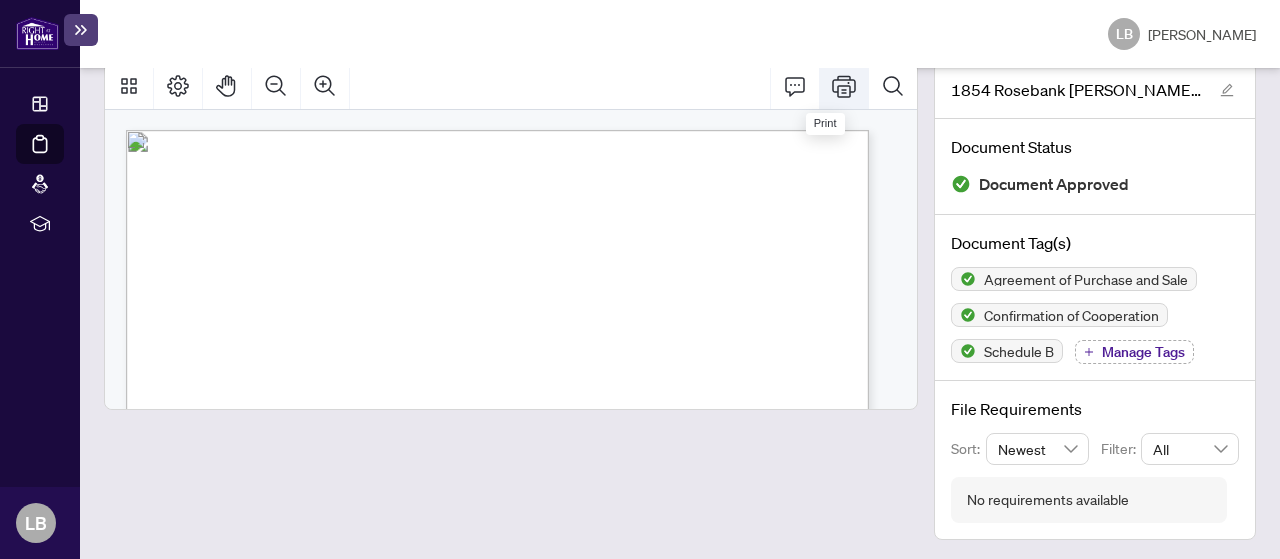 click 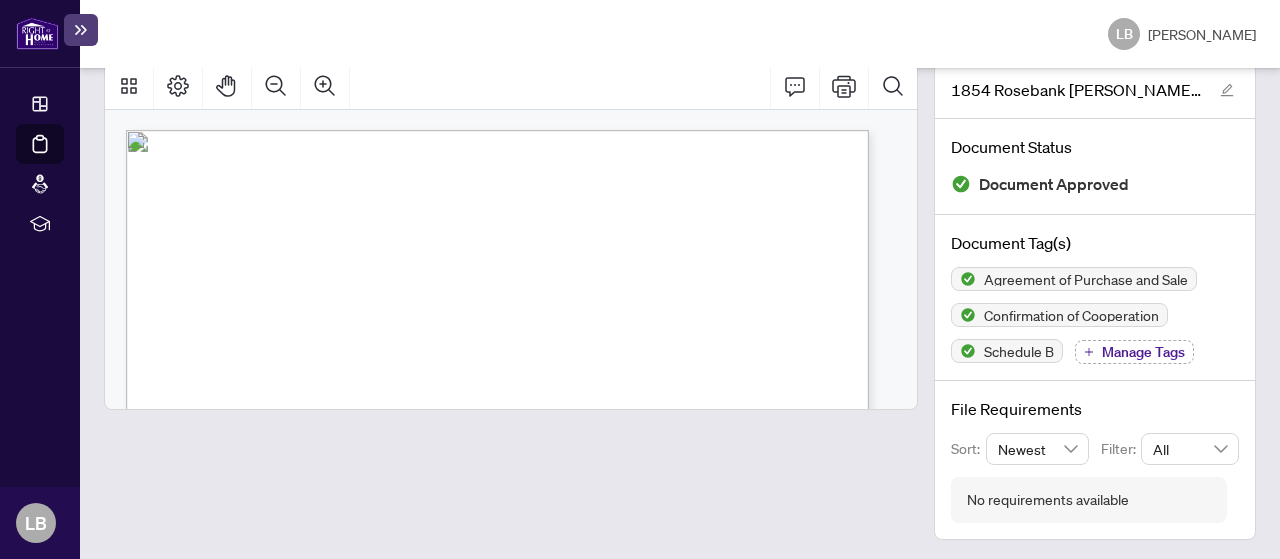 scroll, scrollTop: 126, scrollLeft: 0, axis: vertical 